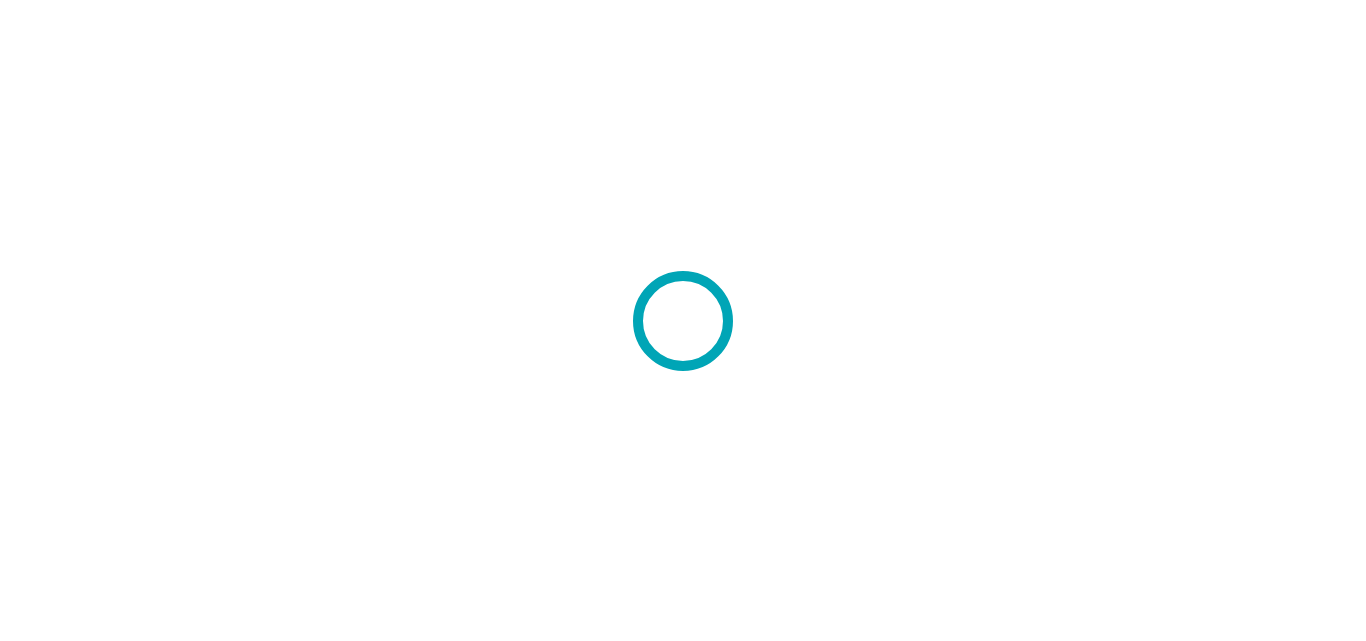 scroll, scrollTop: 0, scrollLeft: 0, axis: both 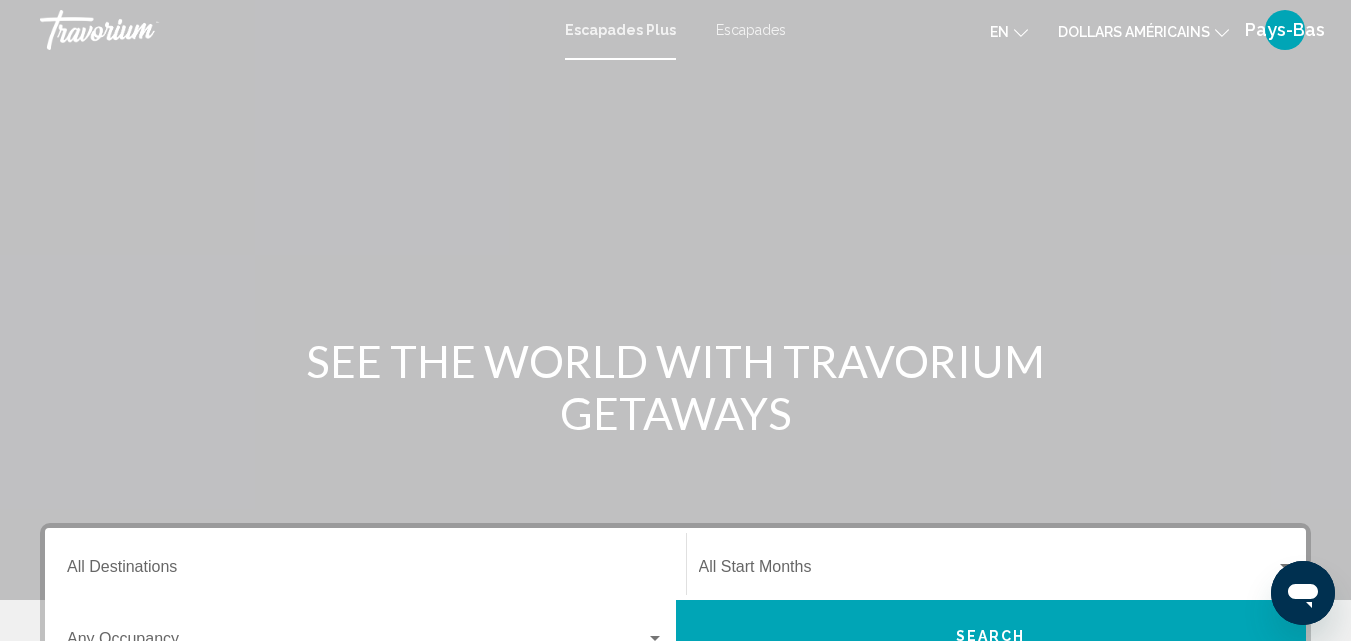drag, startPoint x: 949, startPoint y: 182, endPoint x: 984, endPoint y: 123, distance: 68.60029 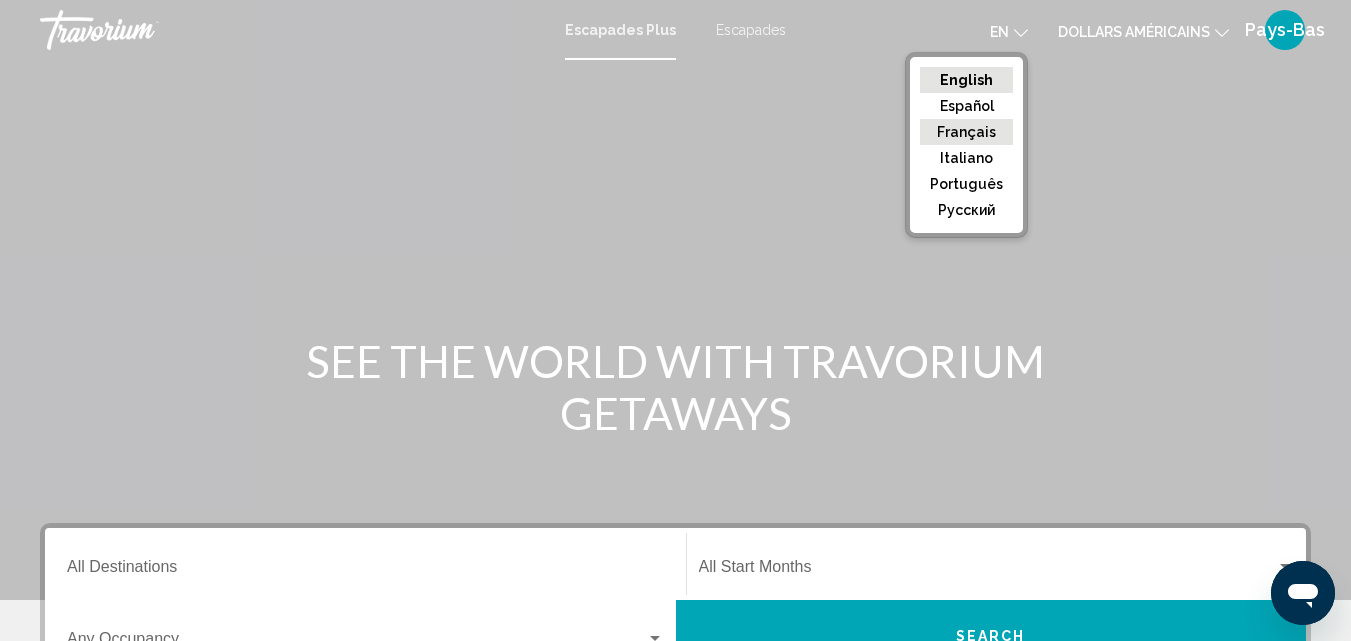 click on "Français" 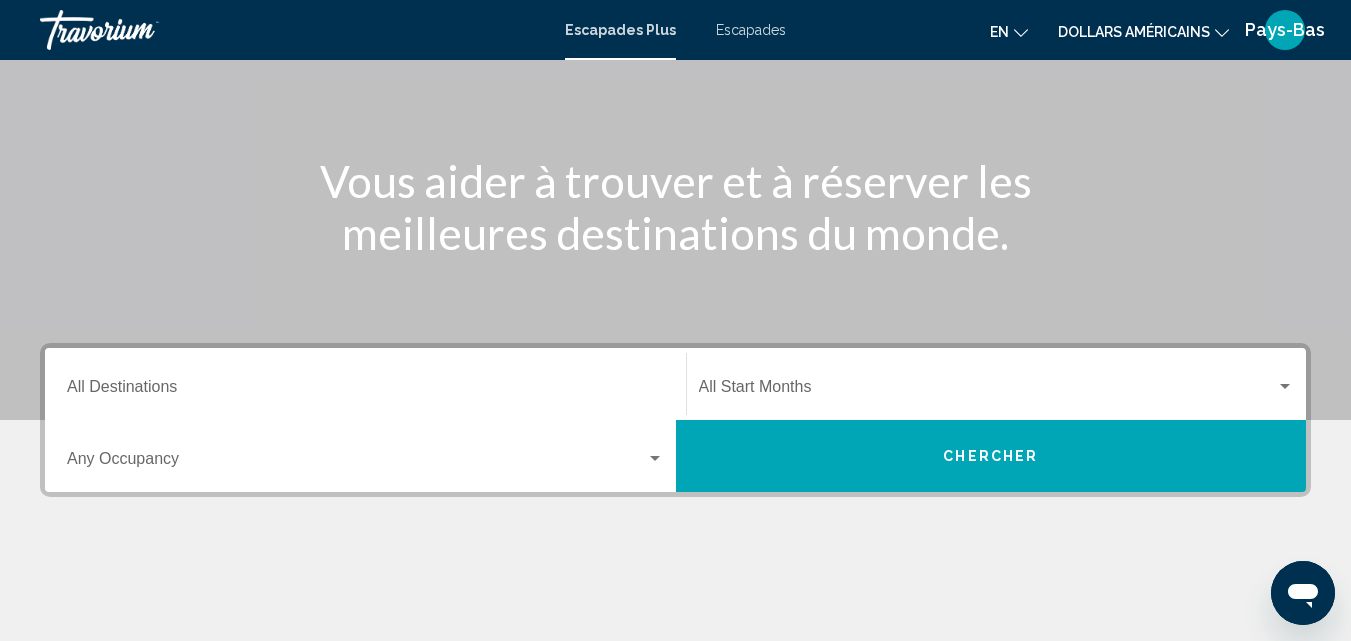 scroll, scrollTop: 200, scrollLeft: 0, axis: vertical 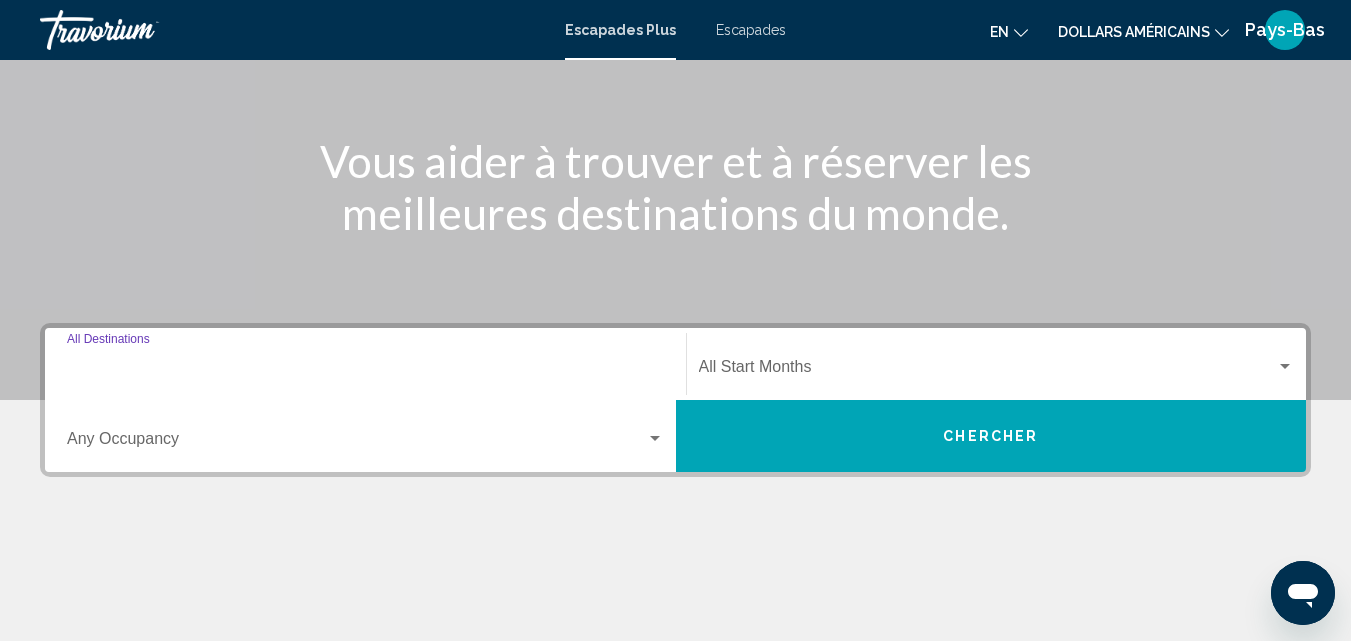 click on "Destination All Destinations" at bounding box center (365, 371) 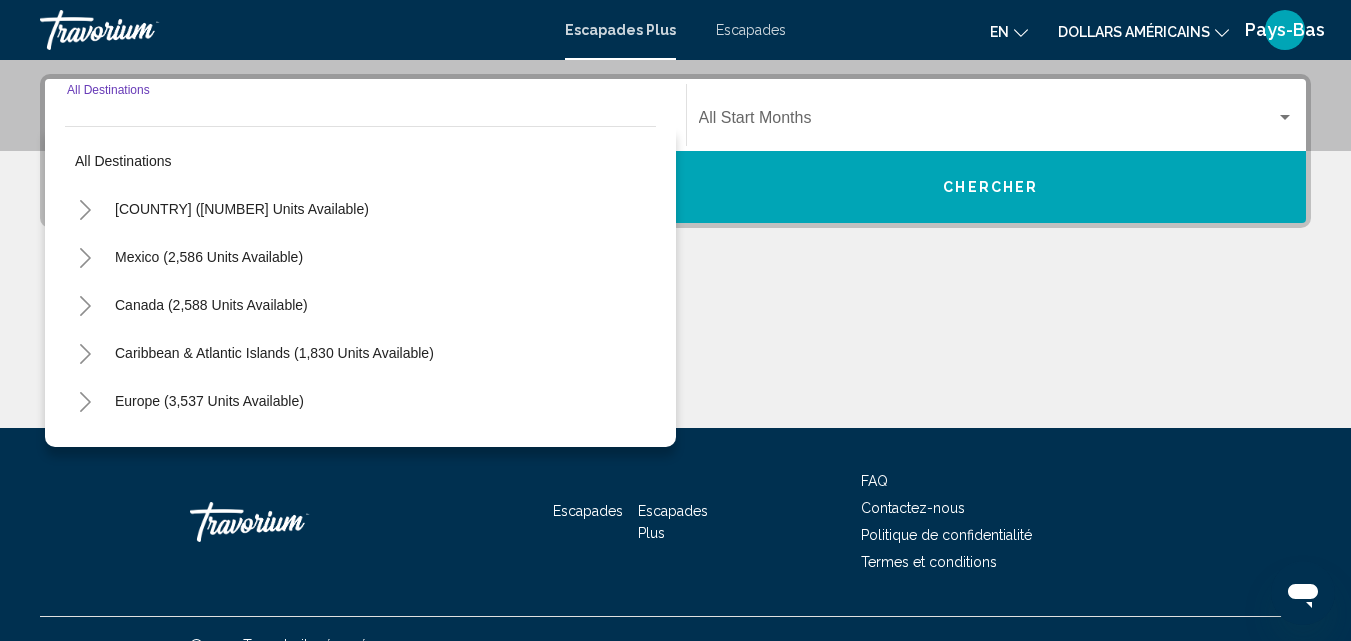 scroll, scrollTop: 458, scrollLeft: 0, axis: vertical 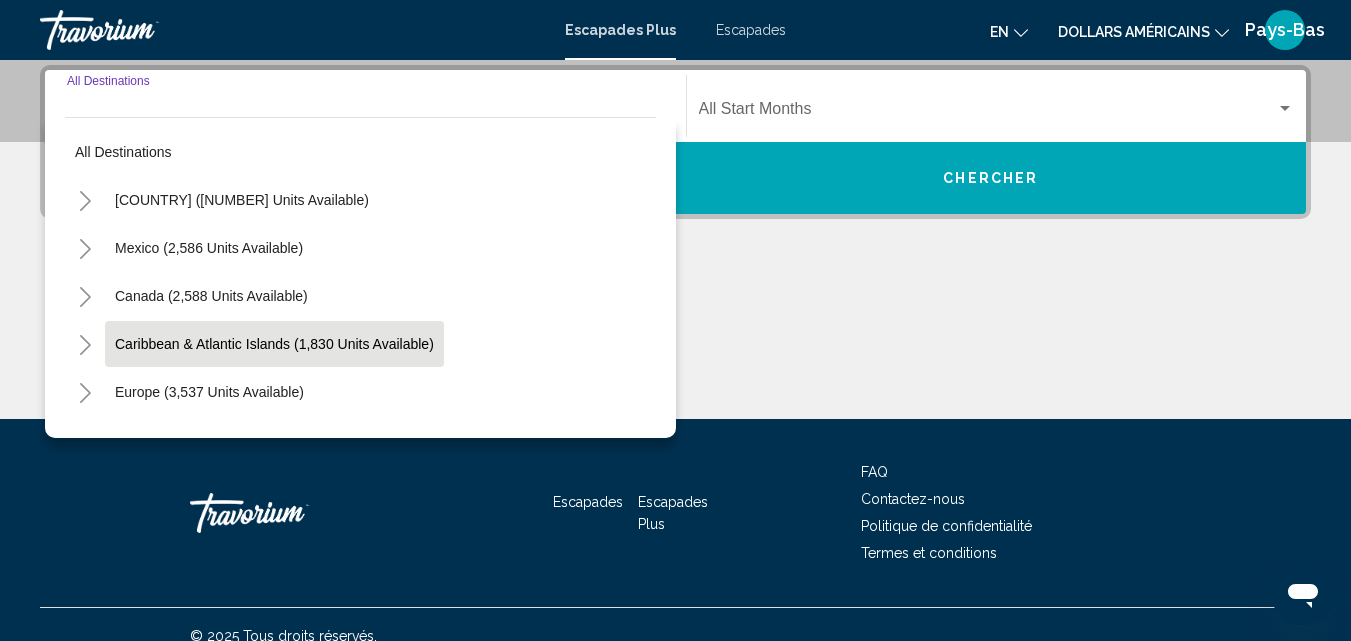 click on "Caribbean & Atlantic Islands (1,830 units available)" at bounding box center (209, 392) 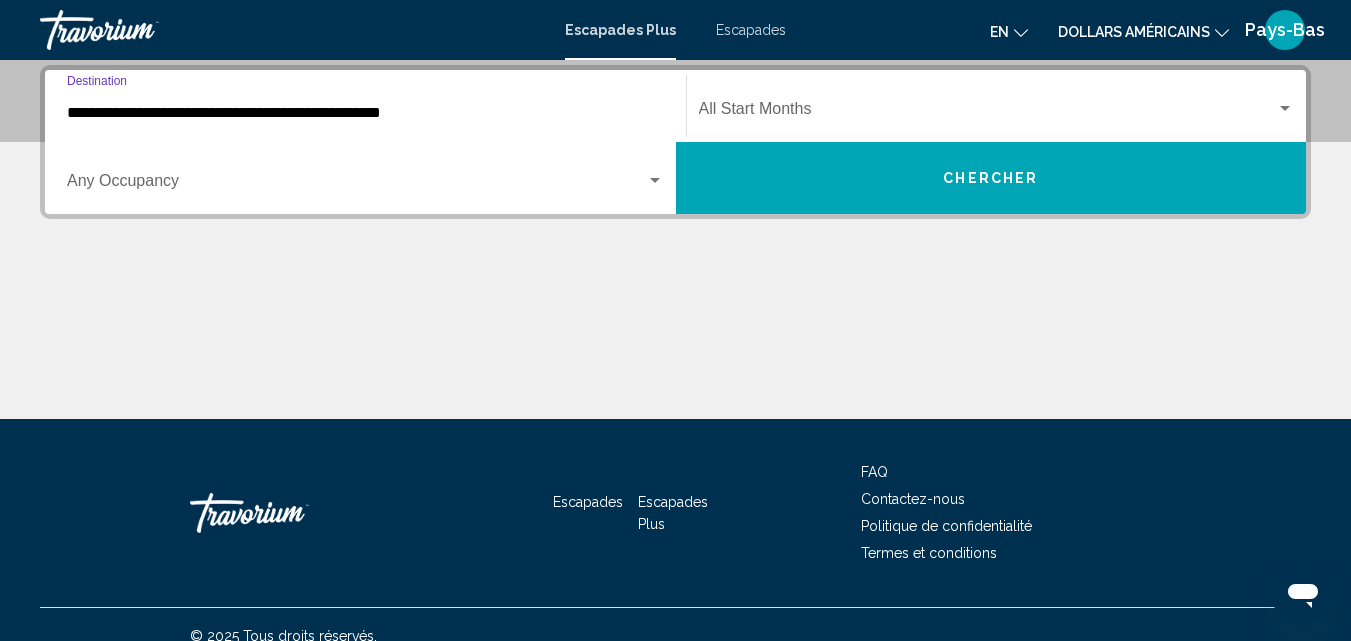 click at bounding box center (356, 185) 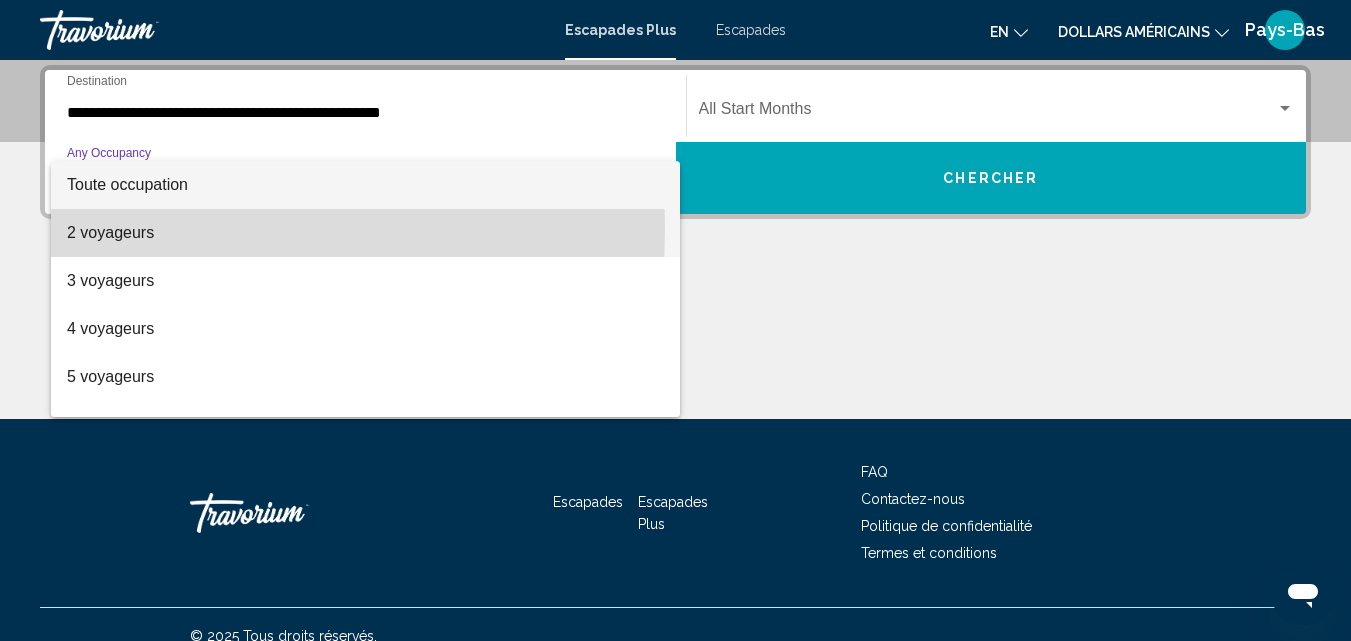 click on "2 voyageurs" at bounding box center (110, 232) 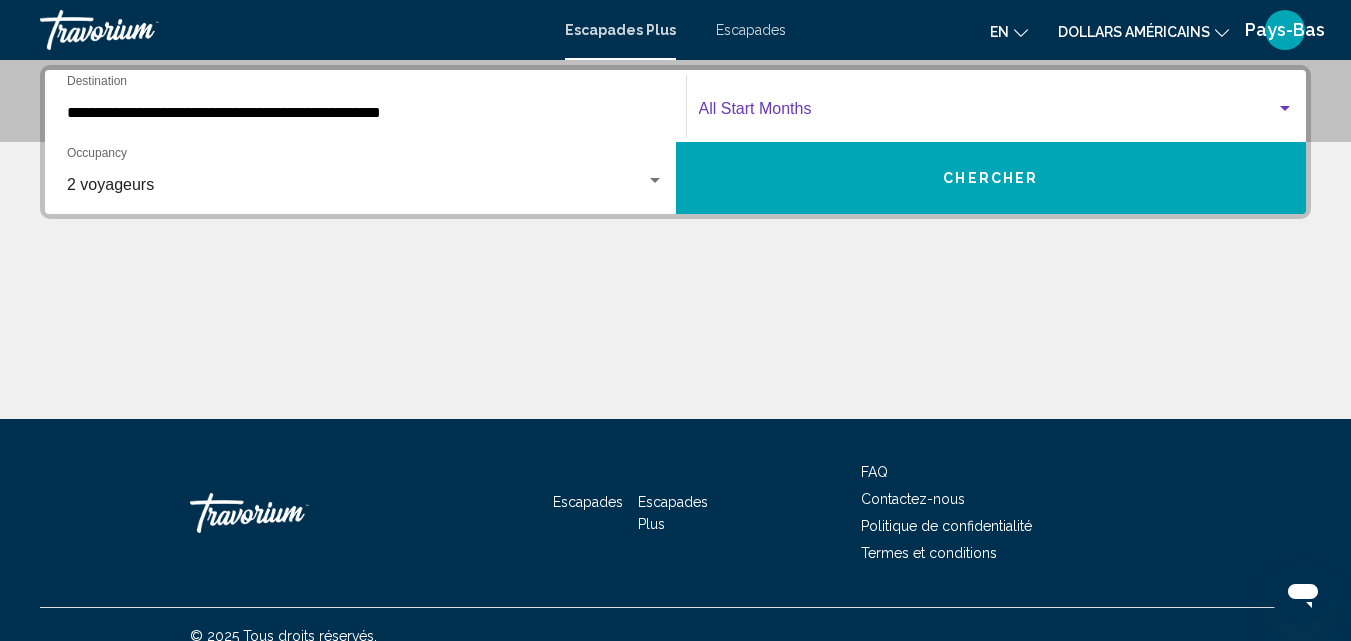 click at bounding box center (988, 113) 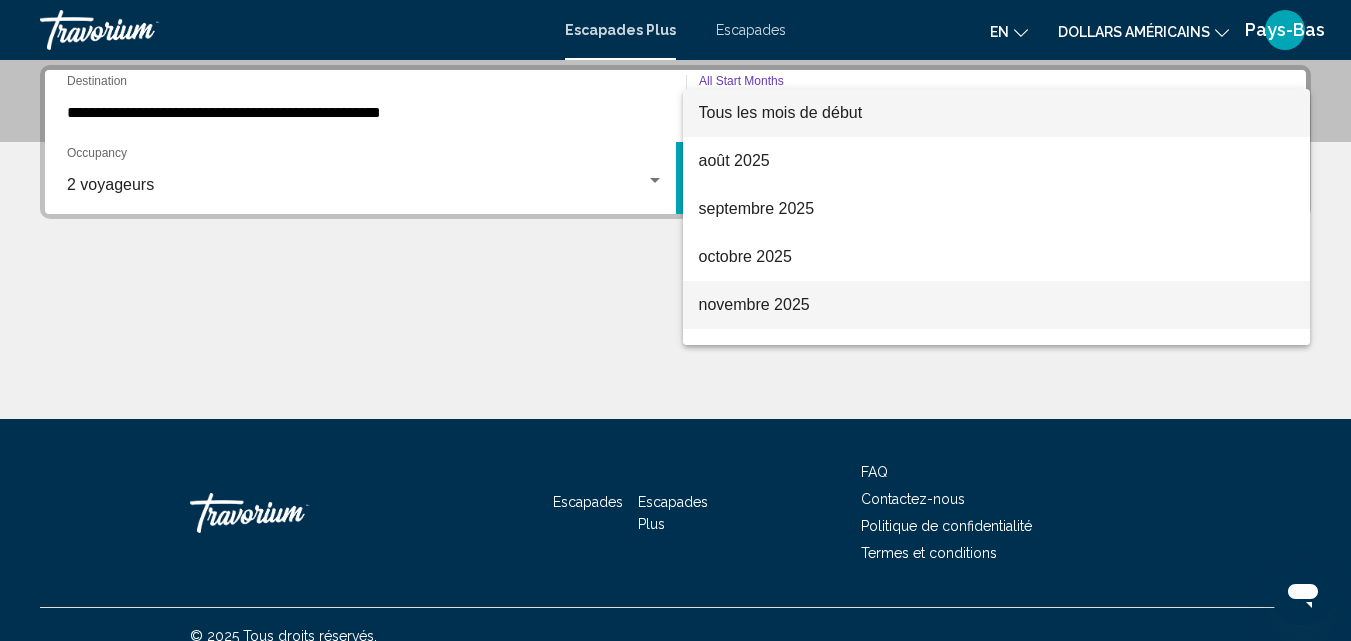 click on "novembre 2025" at bounding box center [754, 304] 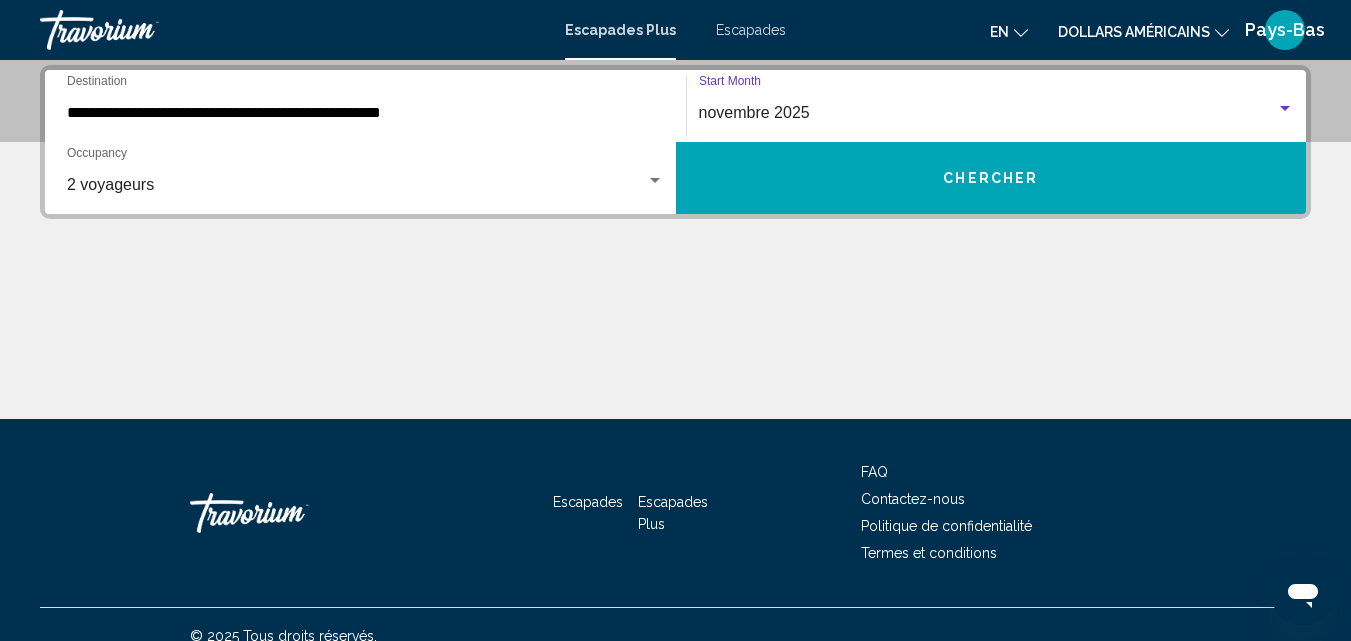 click on "Chercher" at bounding box center [990, 179] 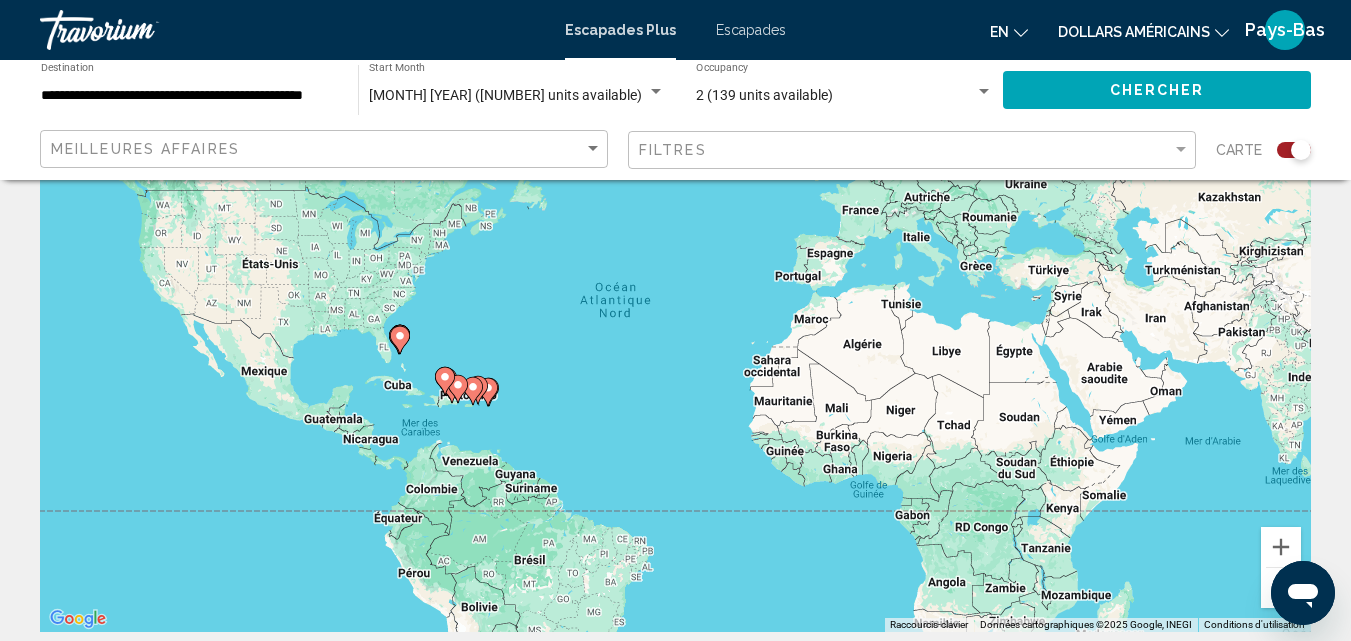 scroll, scrollTop: 200, scrollLeft: 0, axis: vertical 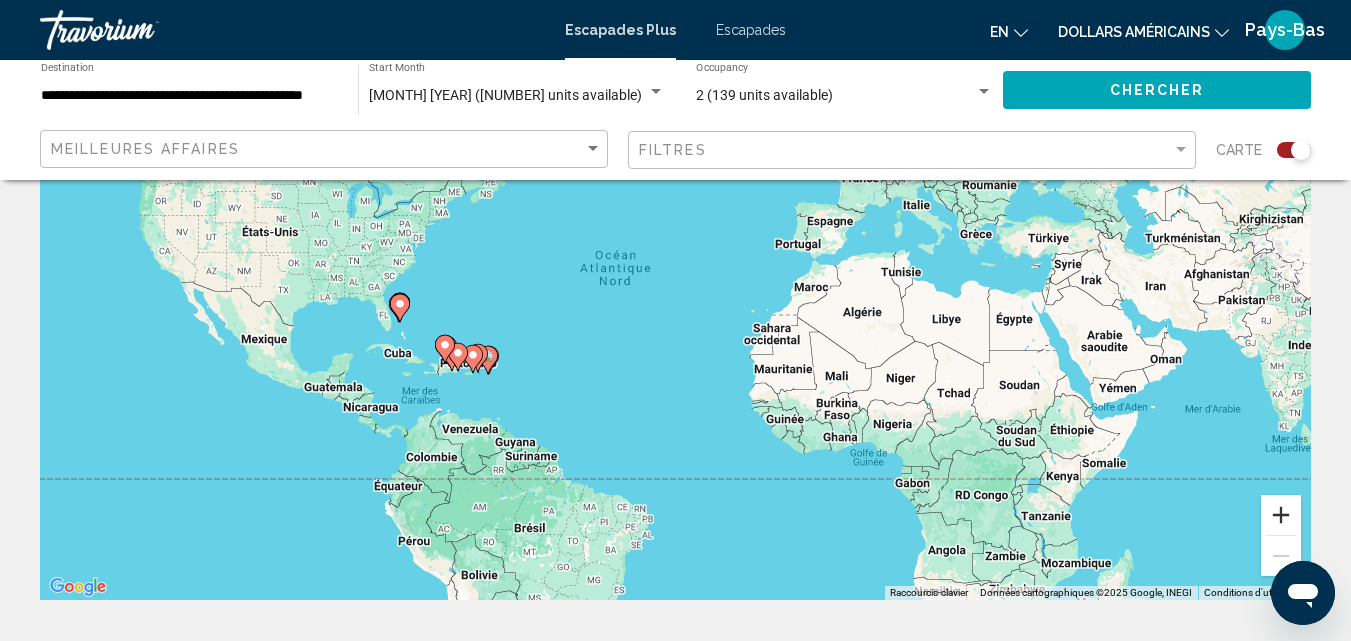 click at bounding box center [1281, 515] 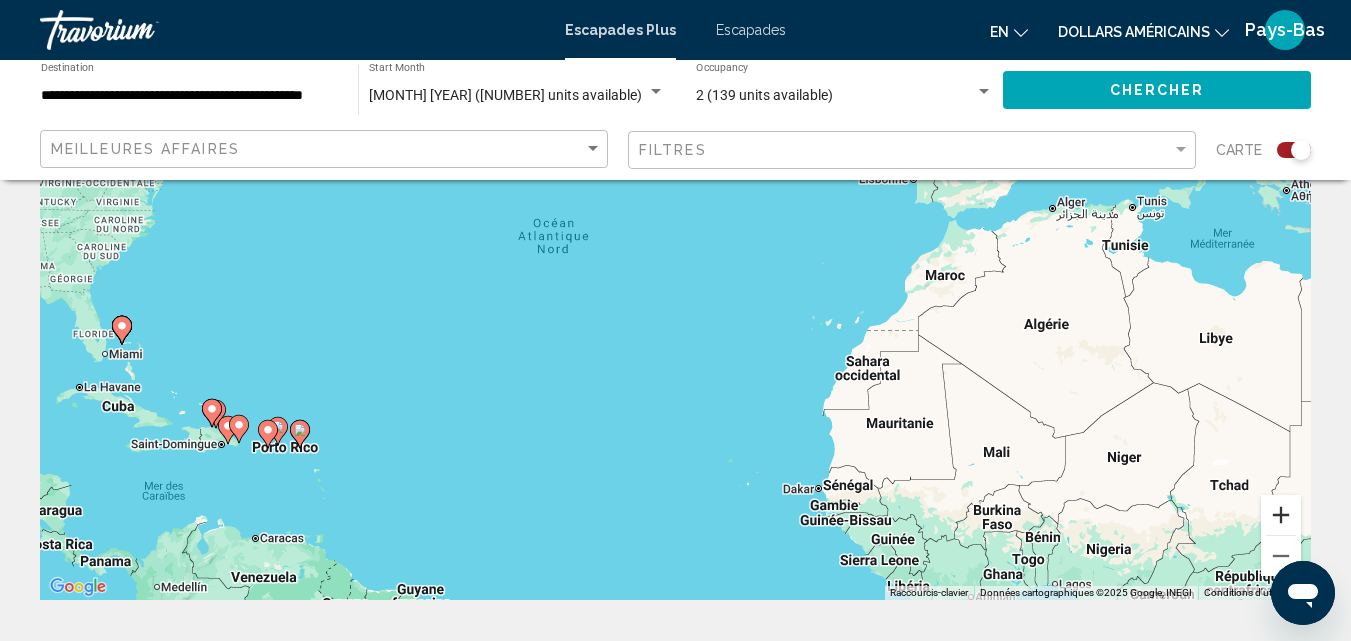click at bounding box center [1281, 515] 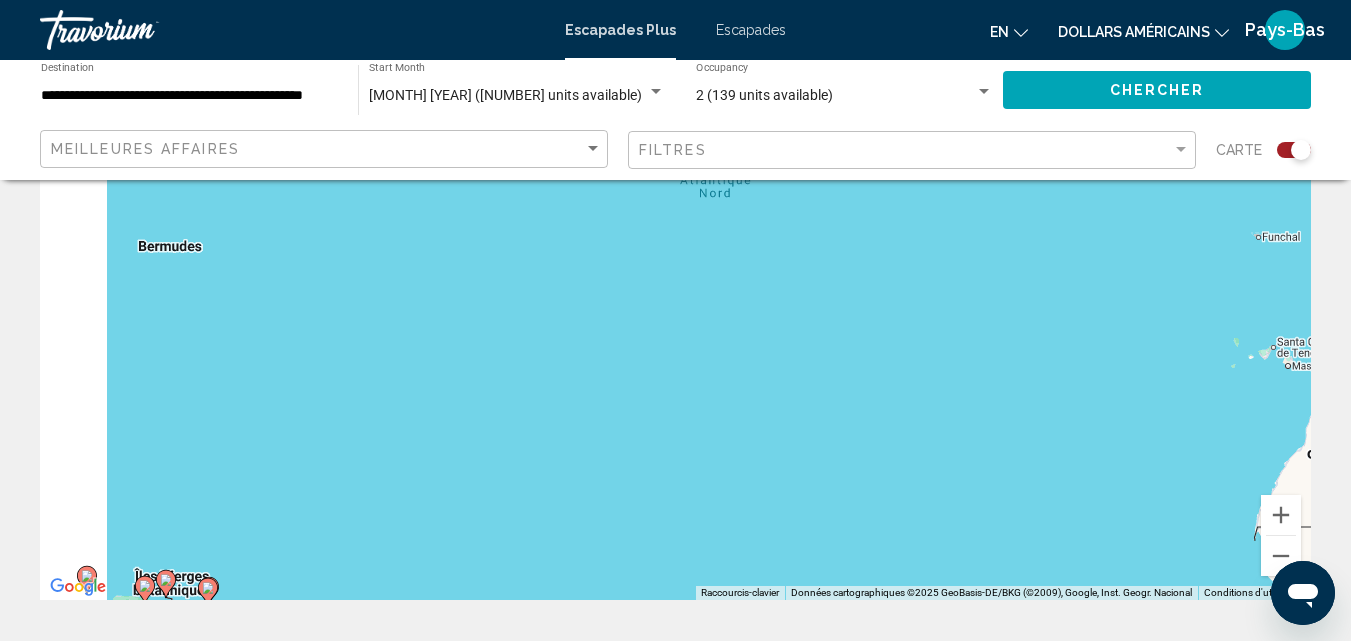 drag, startPoint x: 521, startPoint y: 474, endPoint x: 890, endPoint y: 474, distance: 369 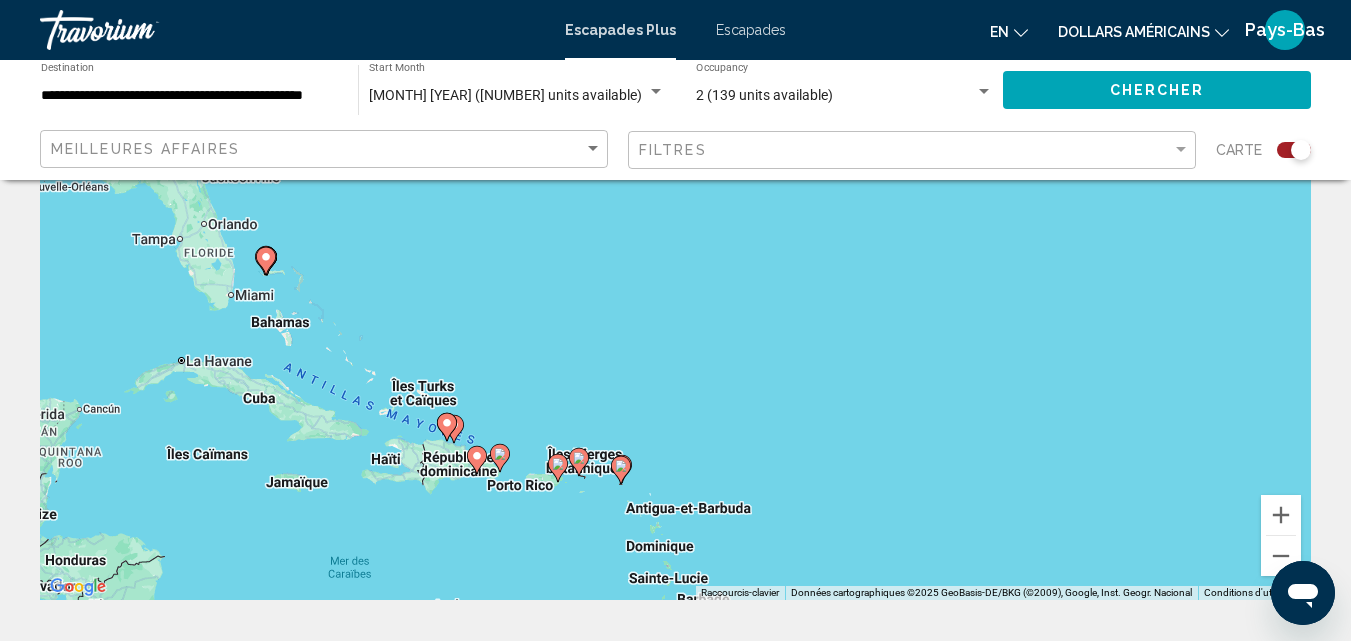 drag, startPoint x: 406, startPoint y: 469, endPoint x: 669, endPoint y: 359, distance: 285.07718 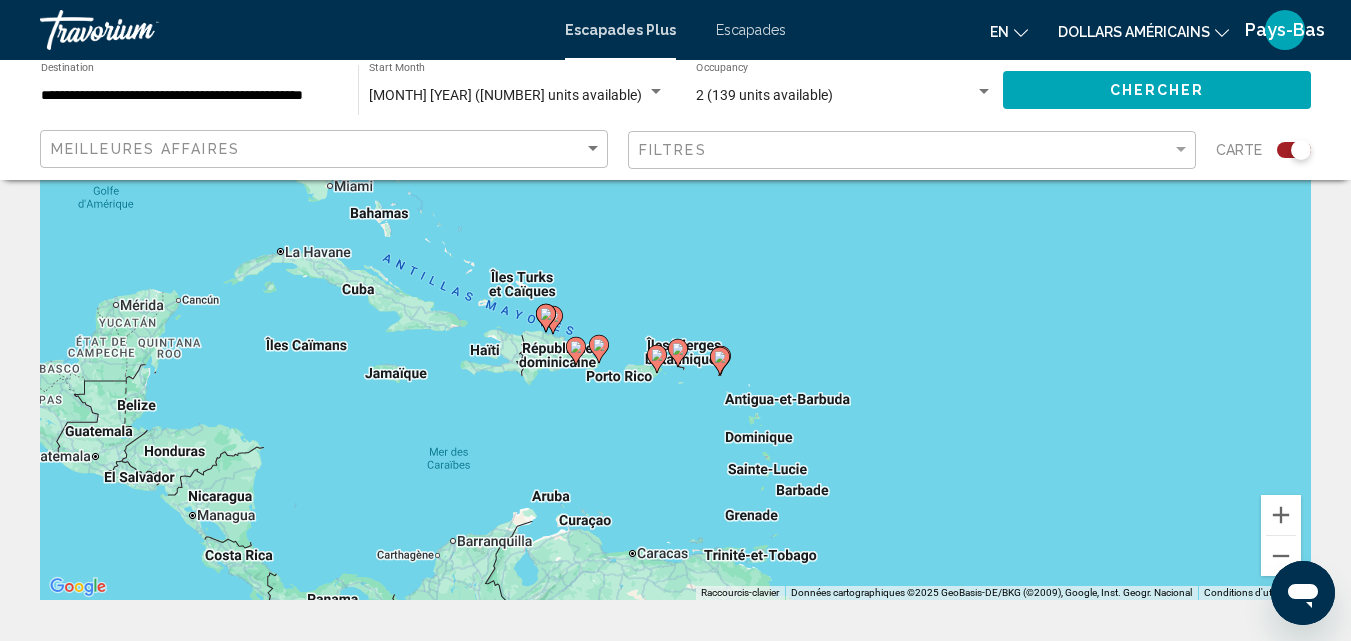 drag, startPoint x: 697, startPoint y: 416, endPoint x: 783, endPoint y: 314, distance: 133.41664 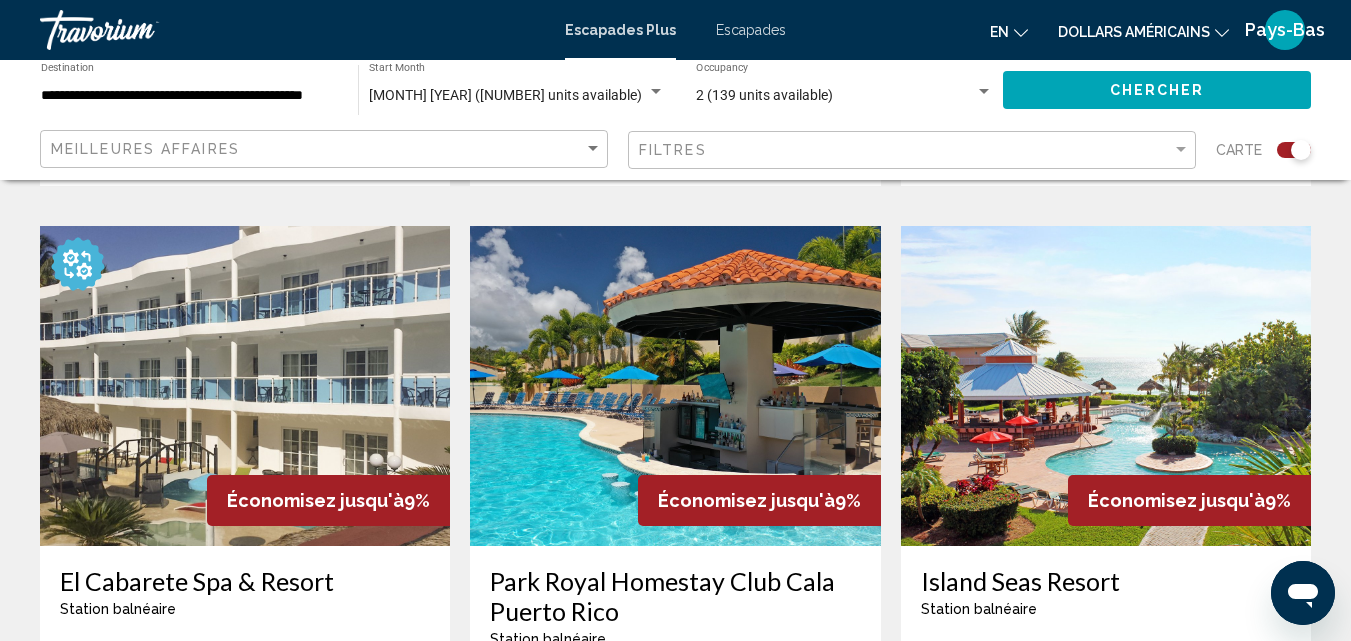 scroll, scrollTop: 2800, scrollLeft: 0, axis: vertical 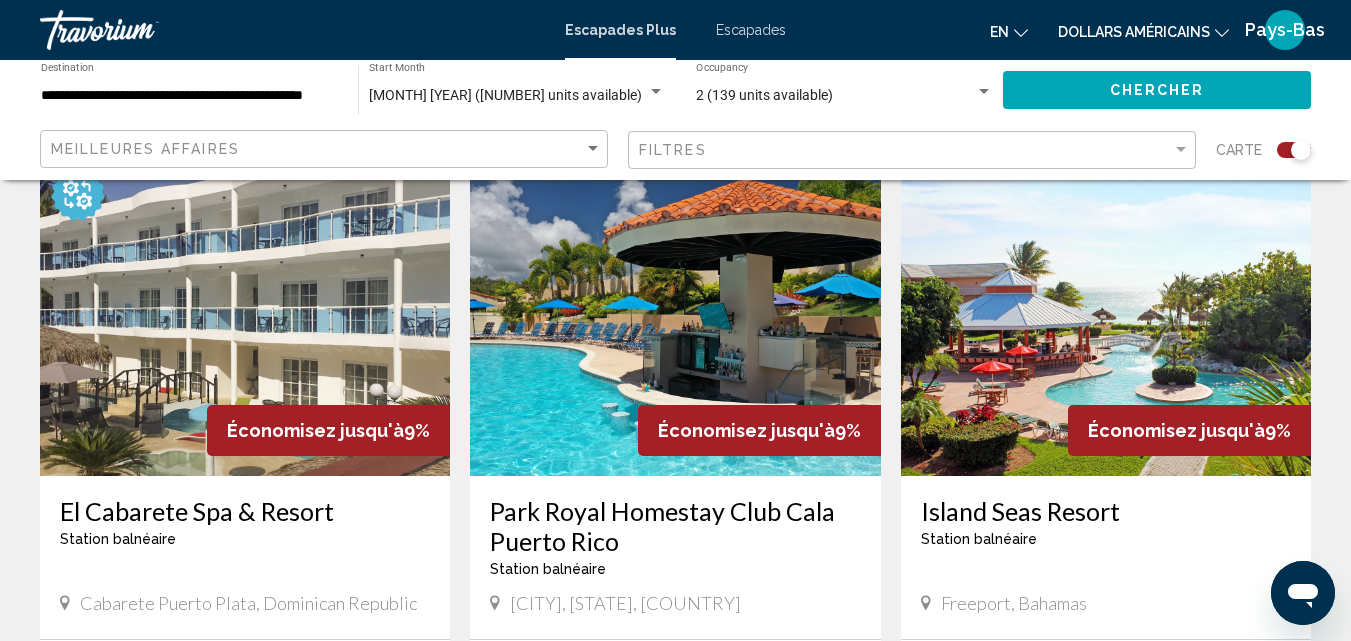 click at bounding box center (1106, 316) 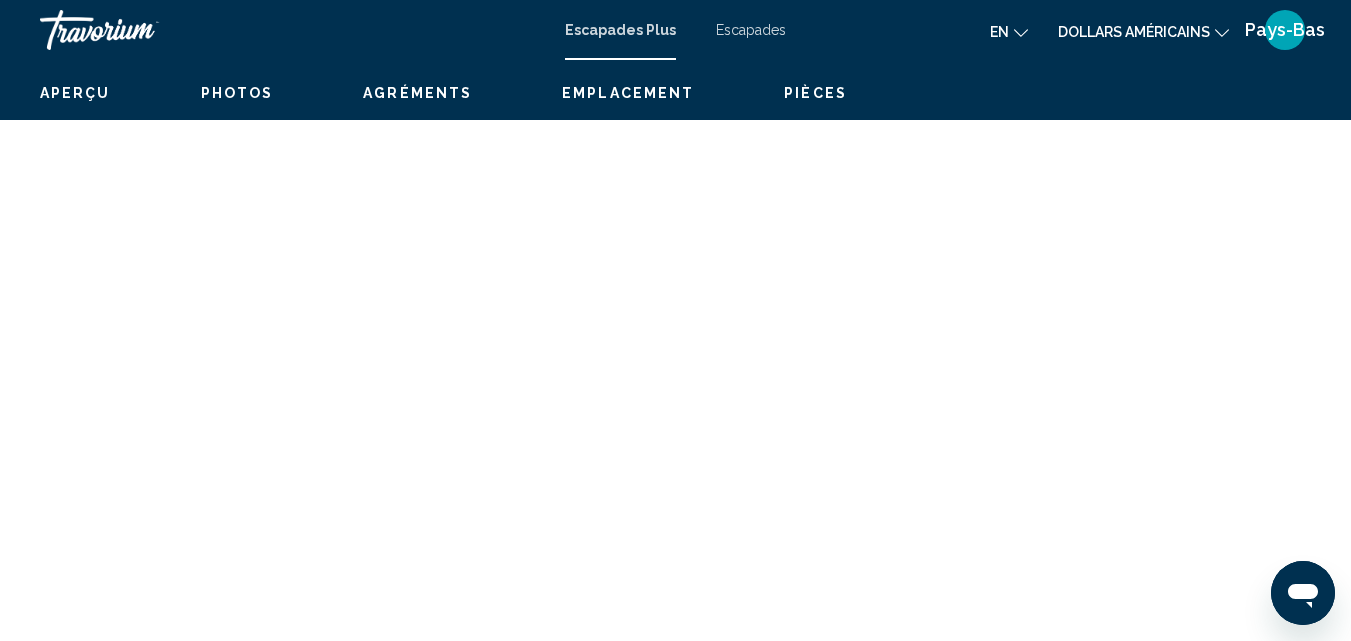 scroll, scrollTop: 215, scrollLeft: 0, axis: vertical 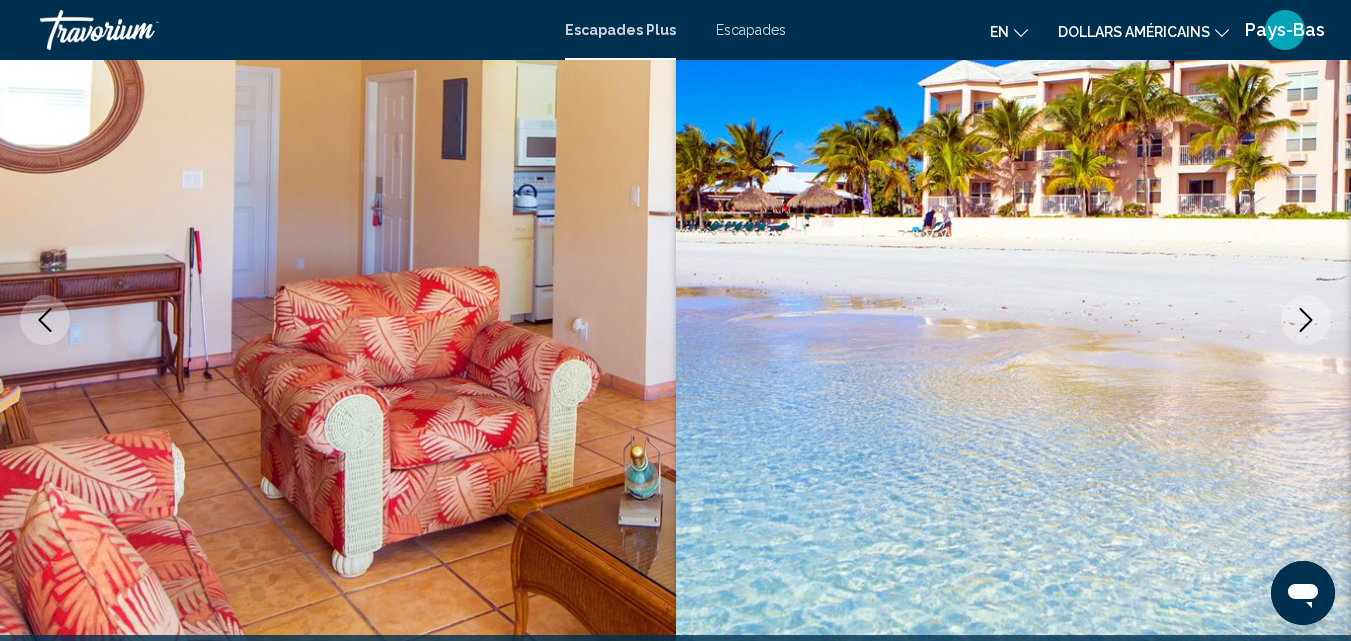 click 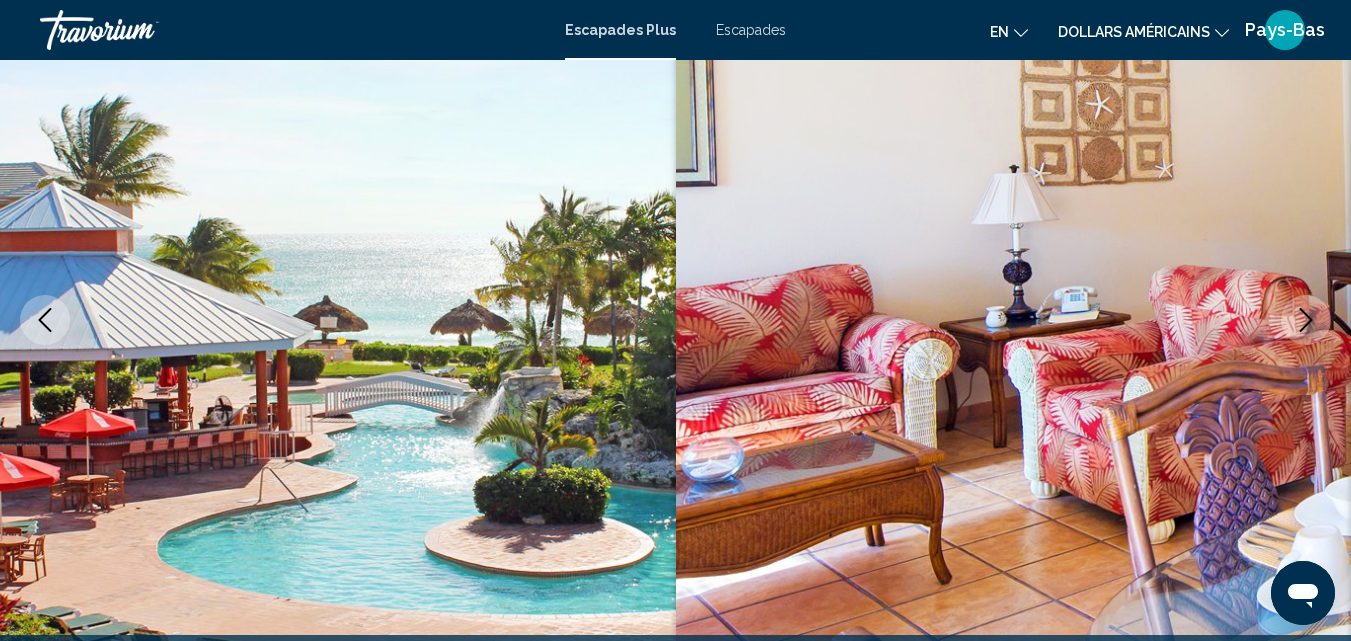 click 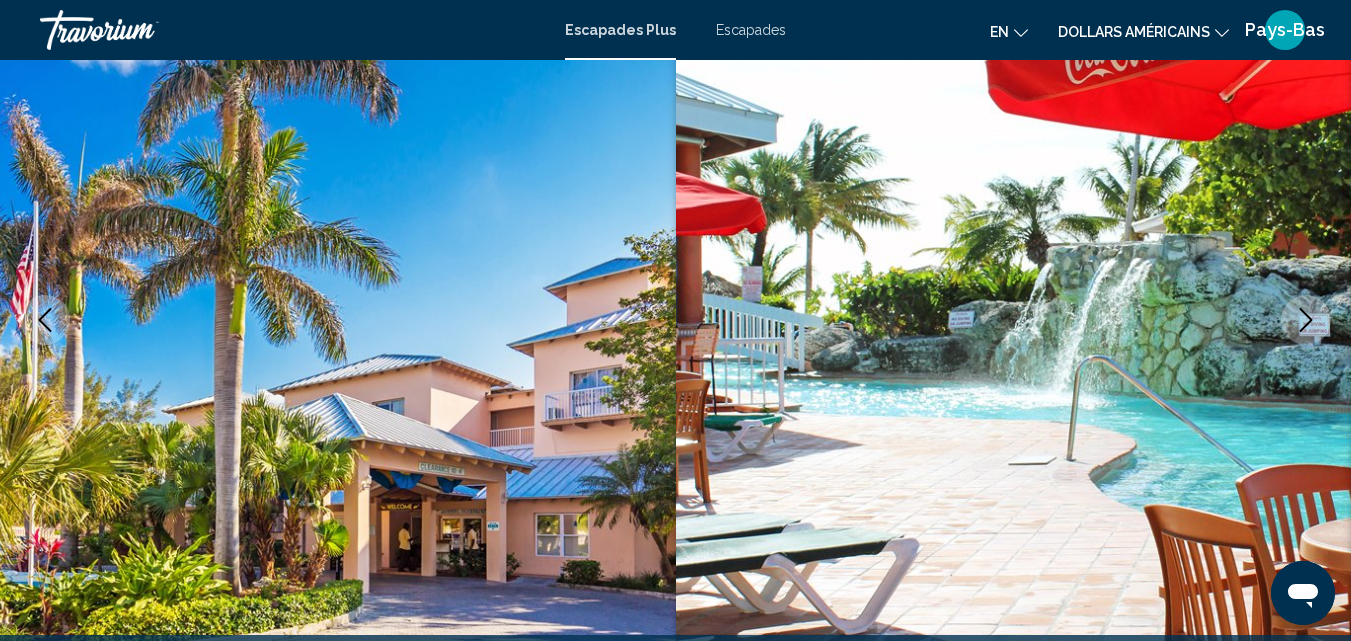 click 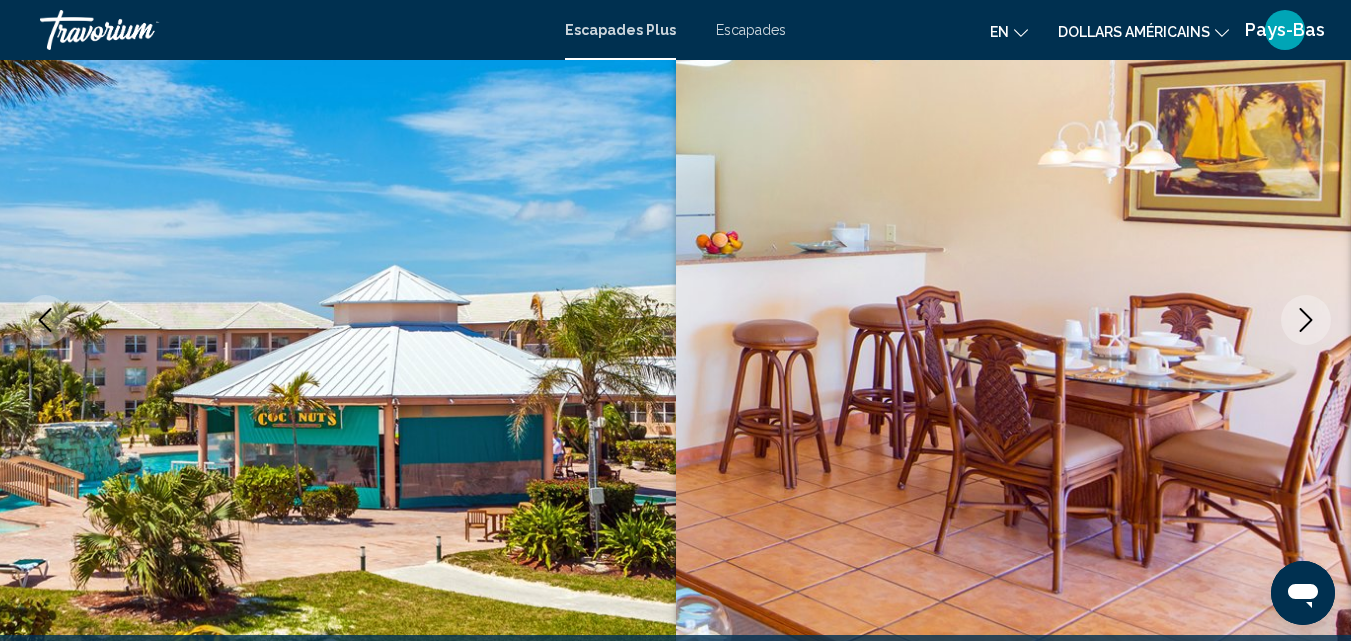 click 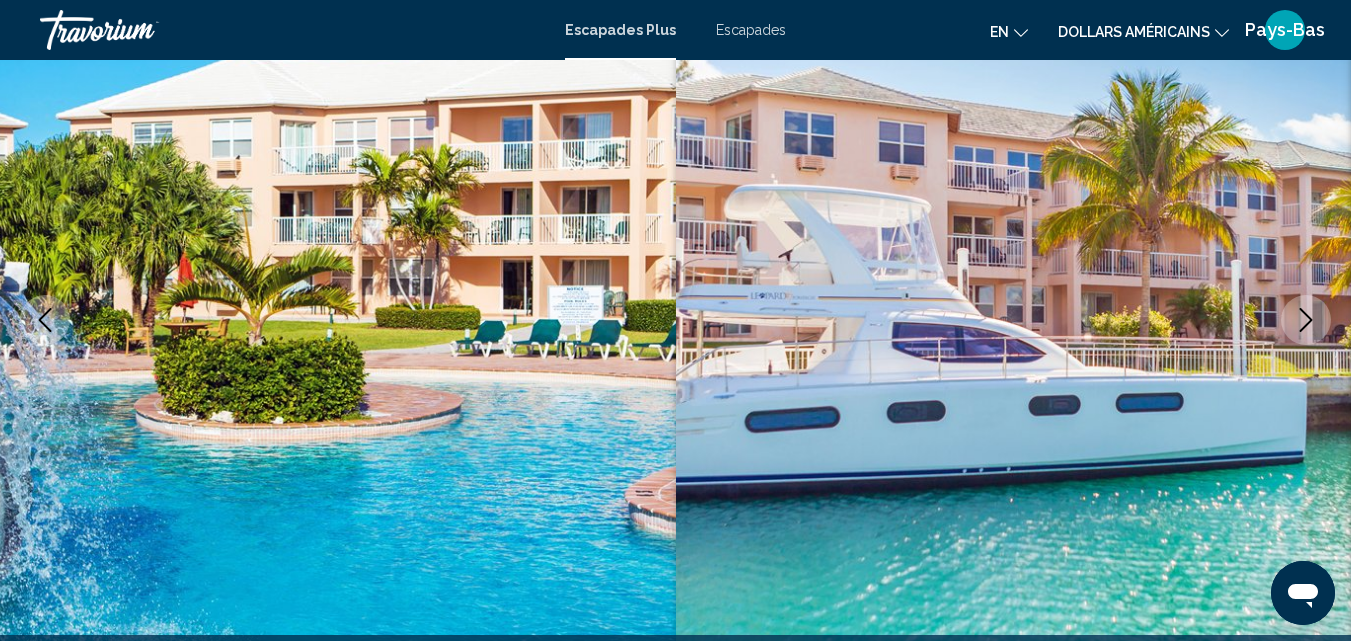 click 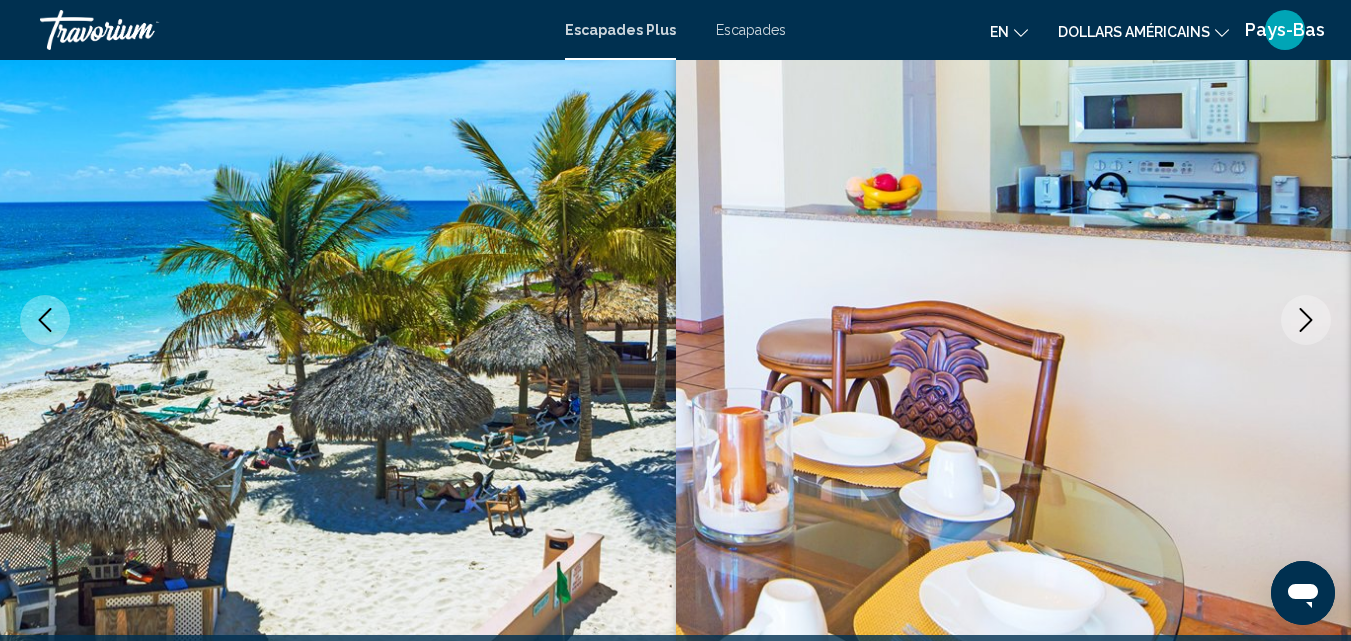 click 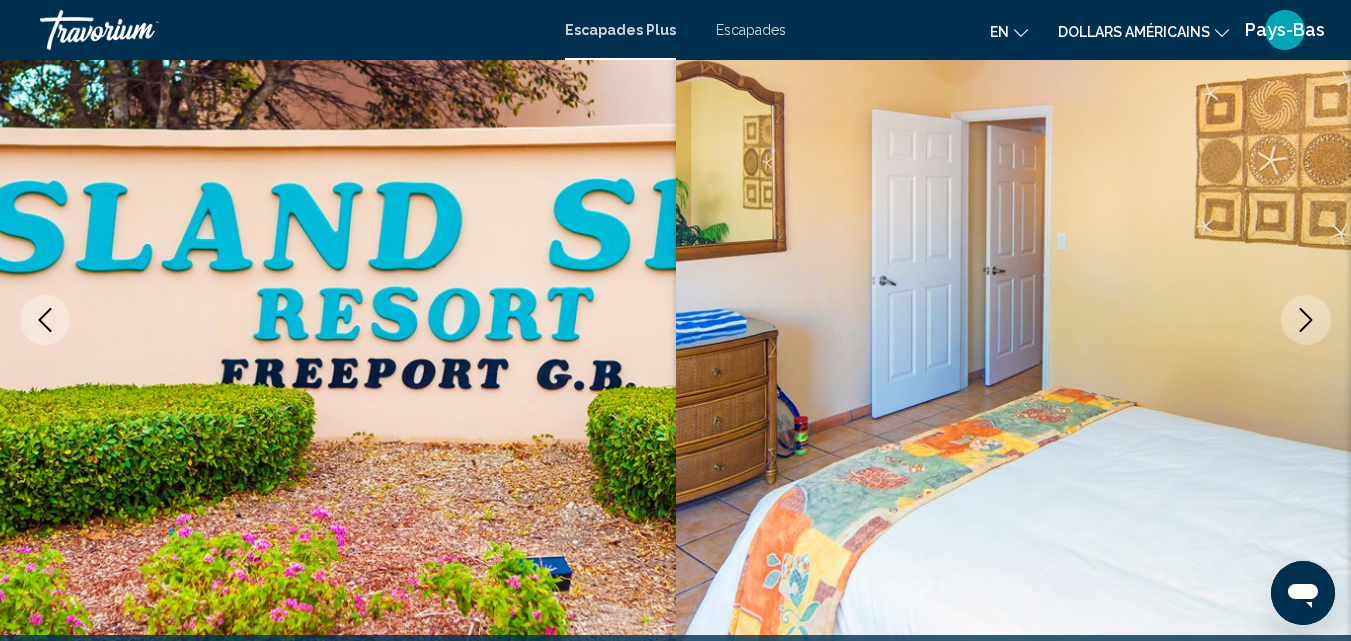click 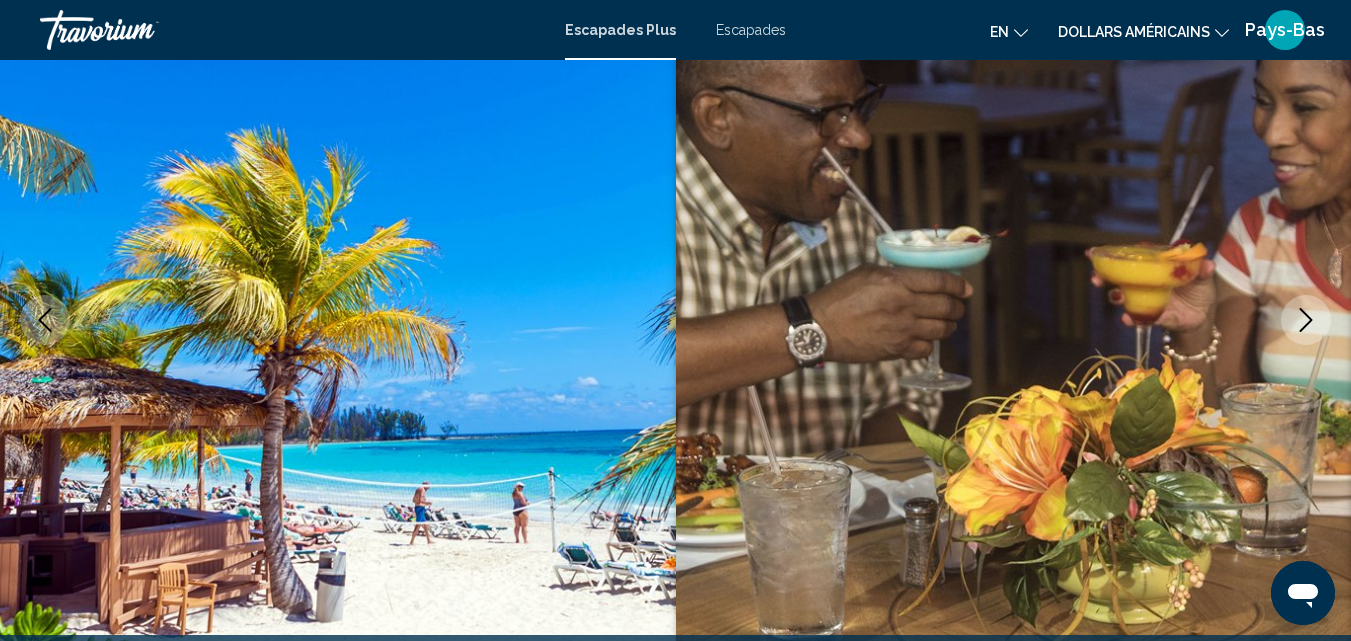 click 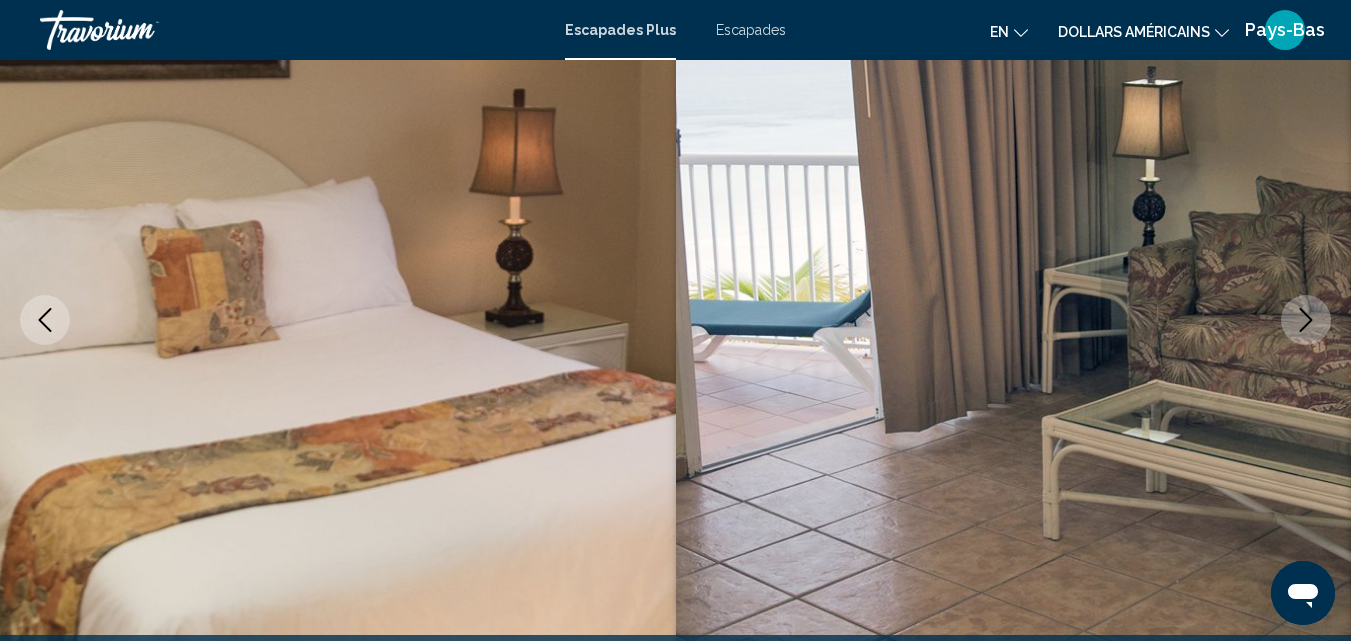 click 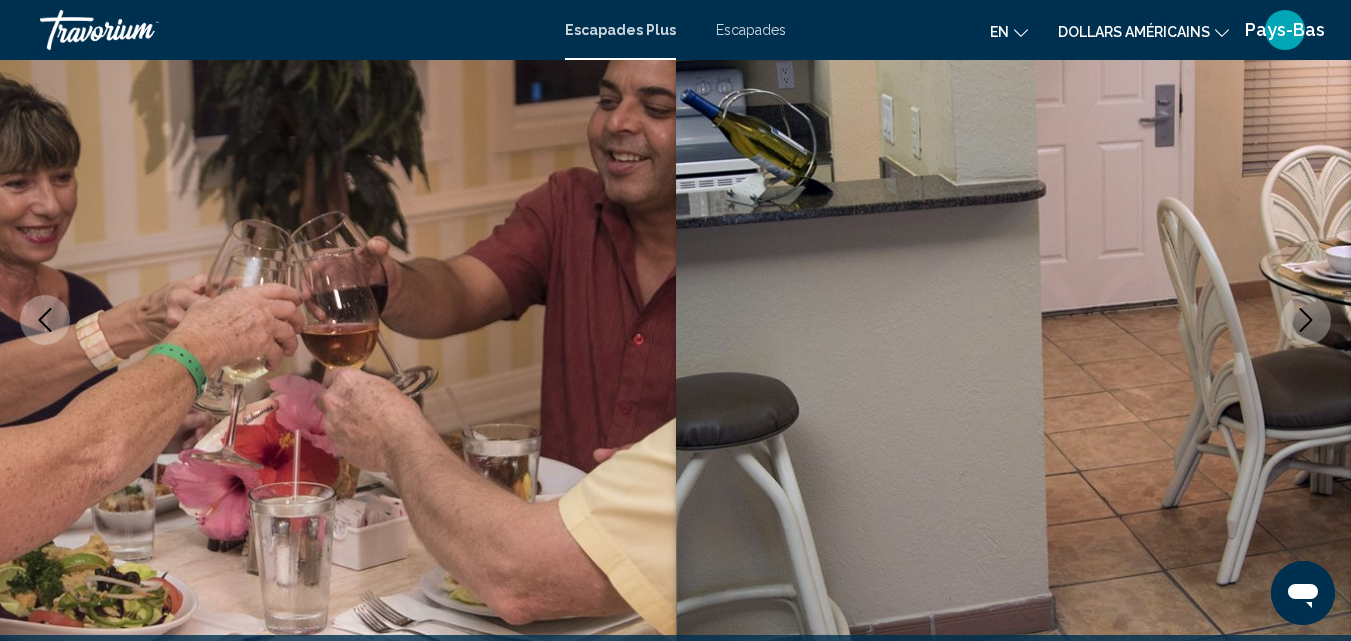 click 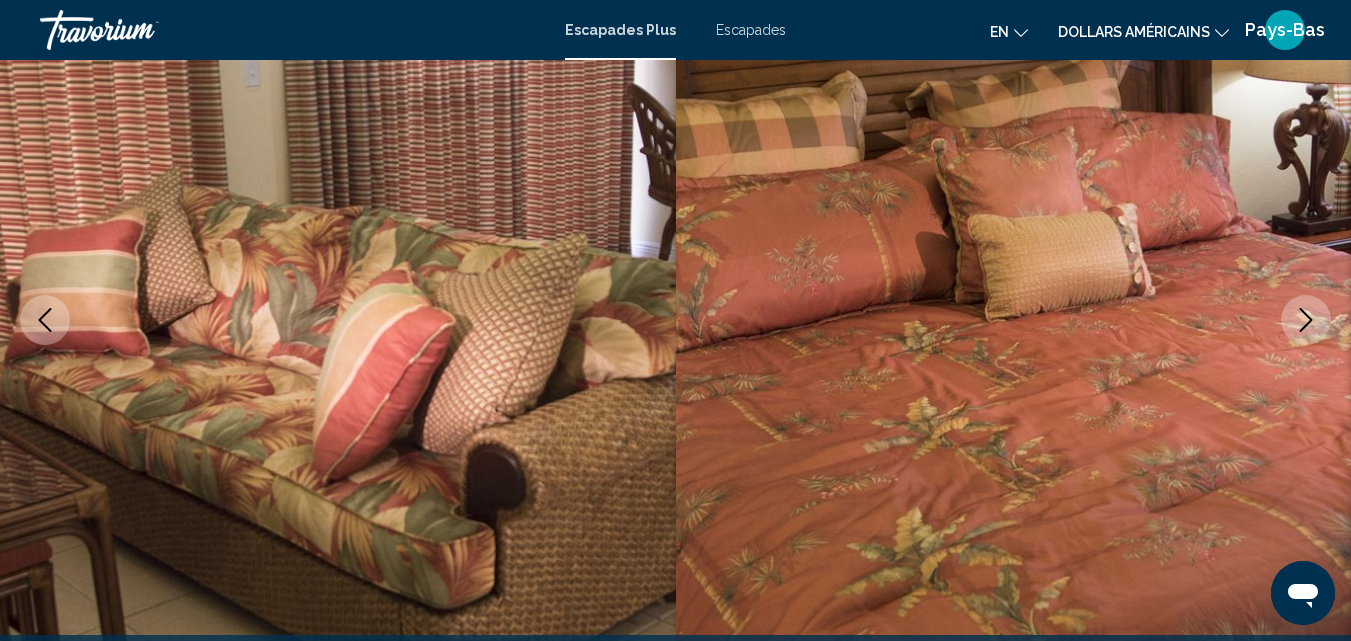 click 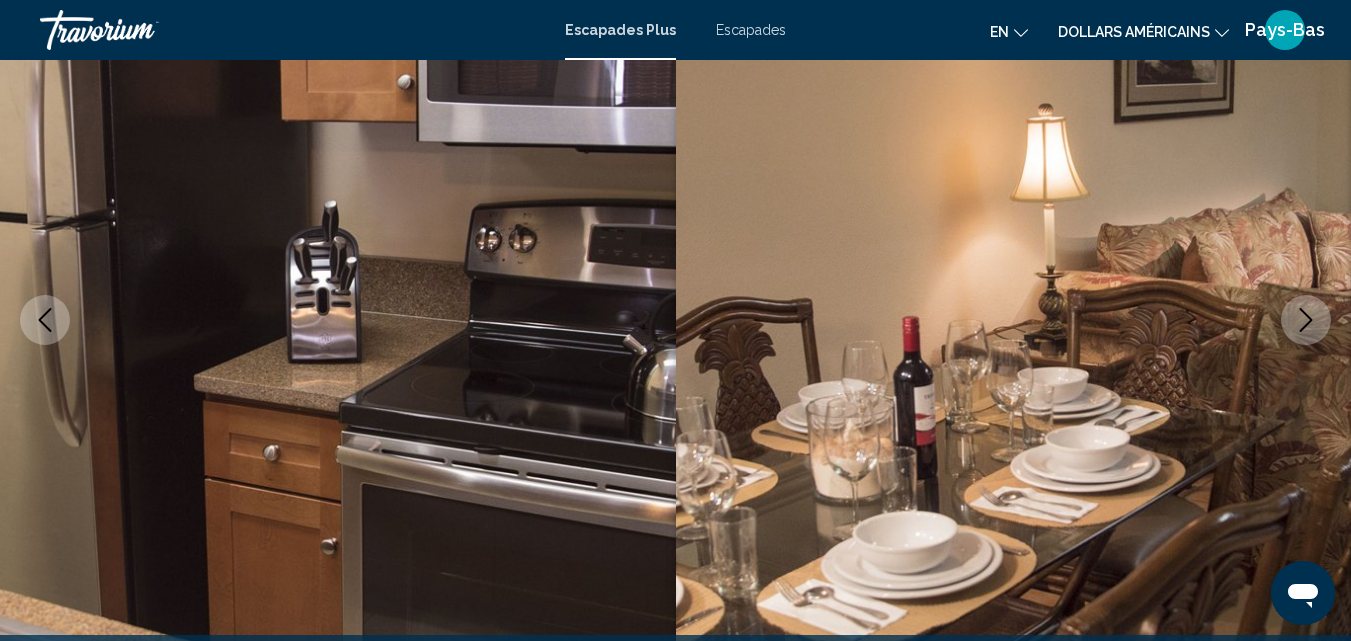 click 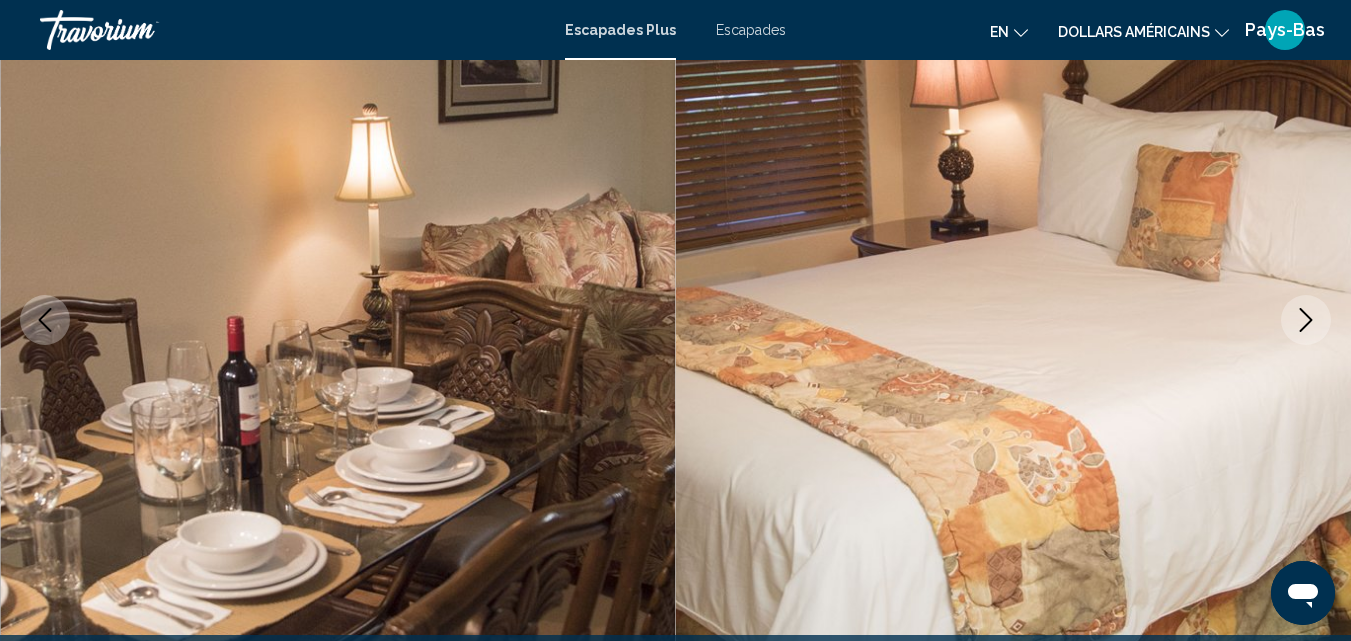click 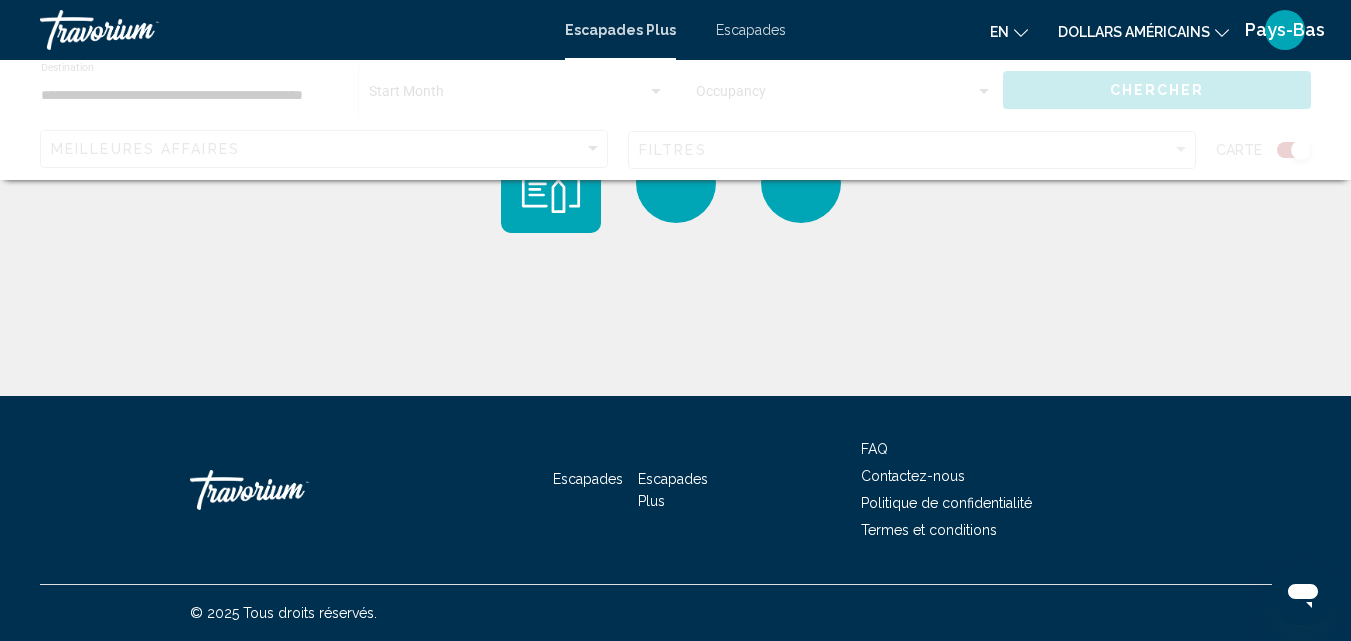 scroll, scrollTop: 0, scrollLeft: 0, axis: both 